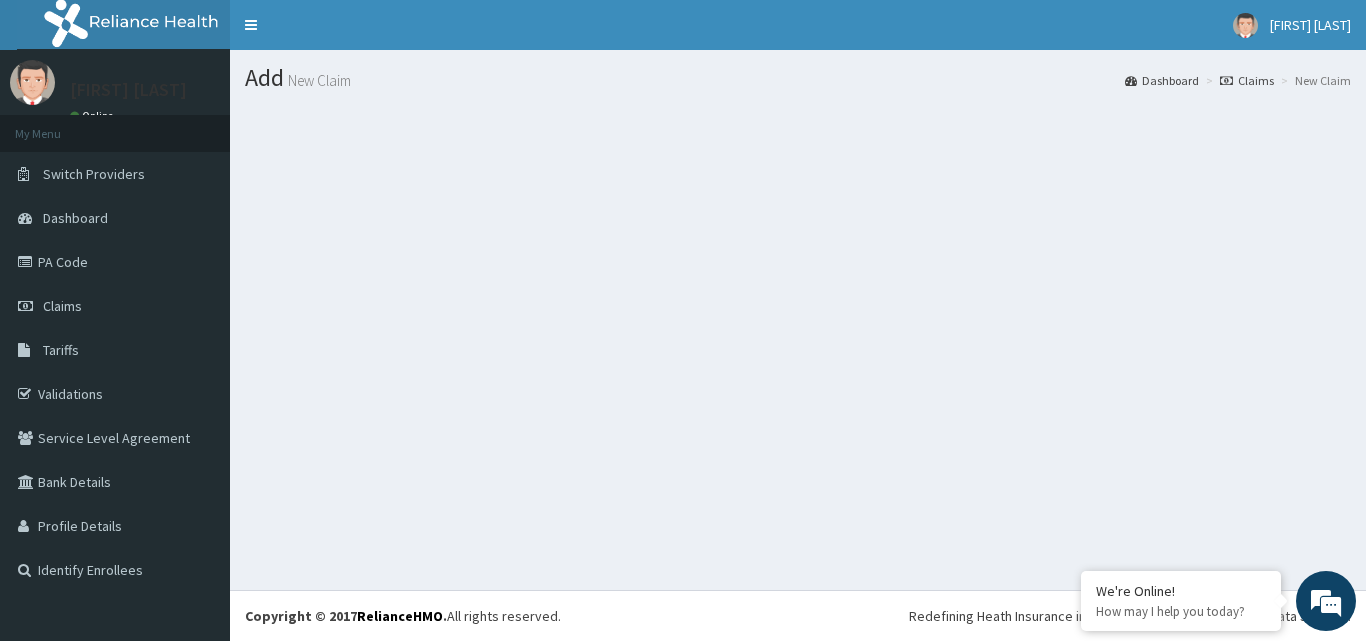 scroll, scrollTop: 0, scrollLeft: 0, axis: both 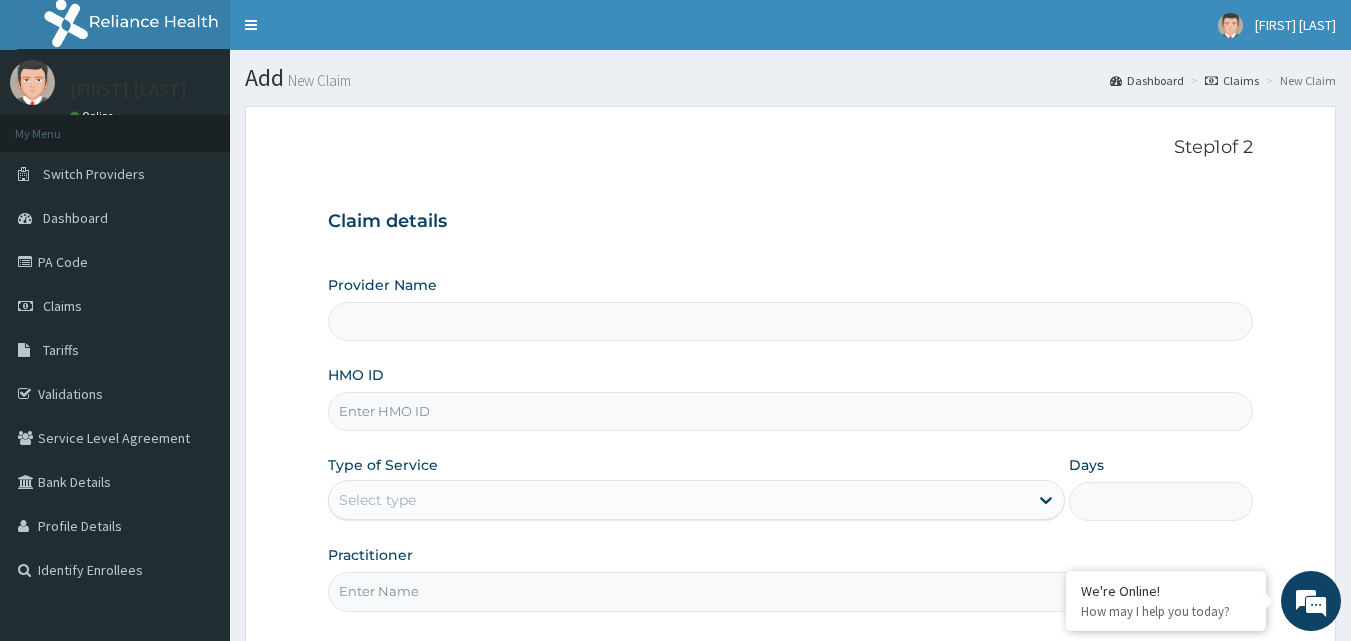 type on "Bodyline Gym- Ikoyi" 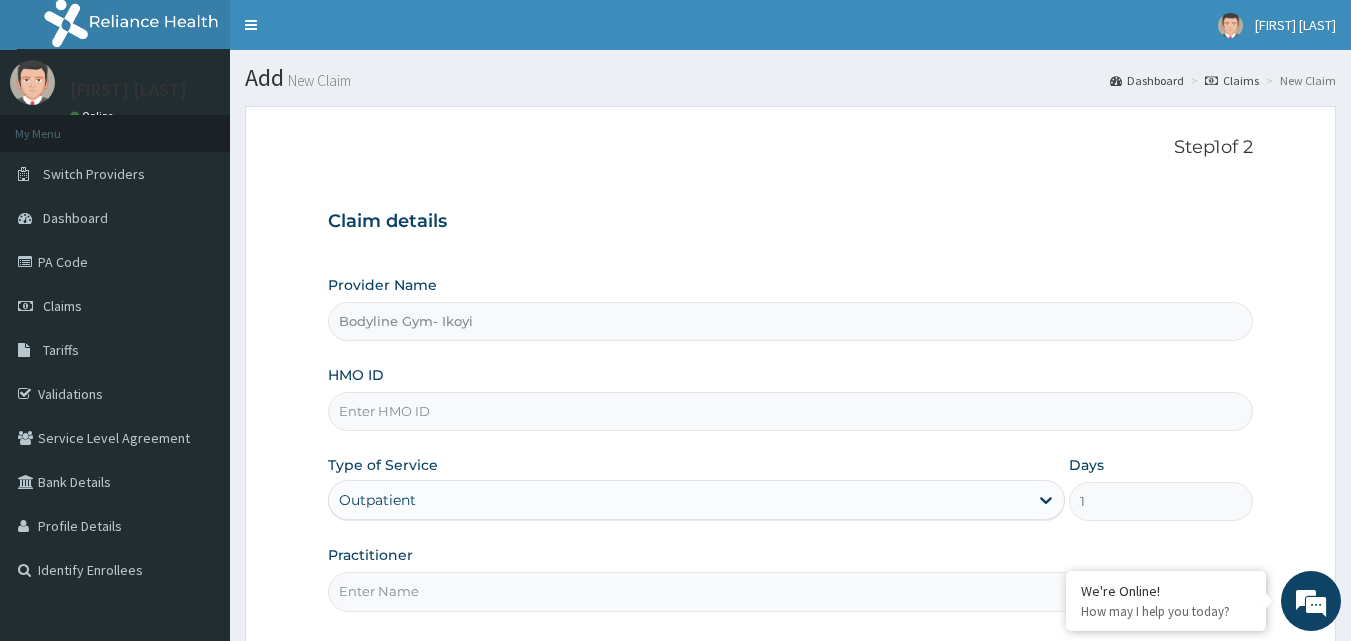 scroll, scrollTop: 0, scrollLeft: 0, axis: both 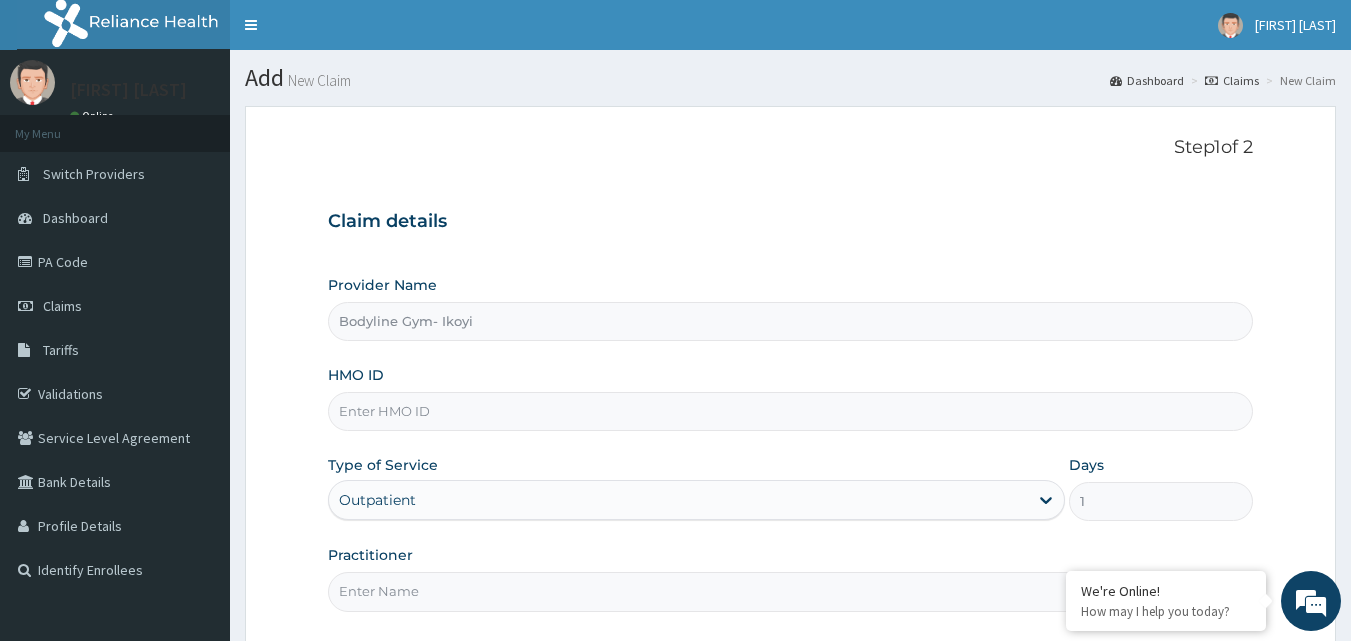 click on "HMO ID" at bounding box center (791, 411) 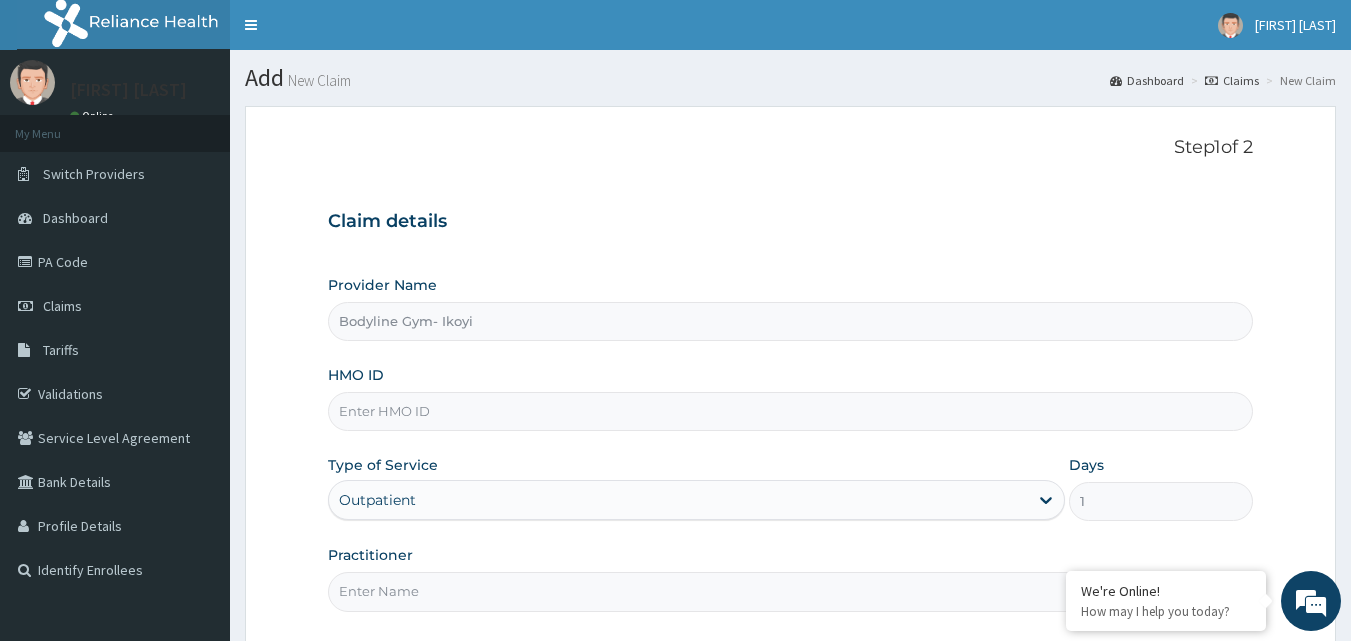 paste on "PAO/10006/A" 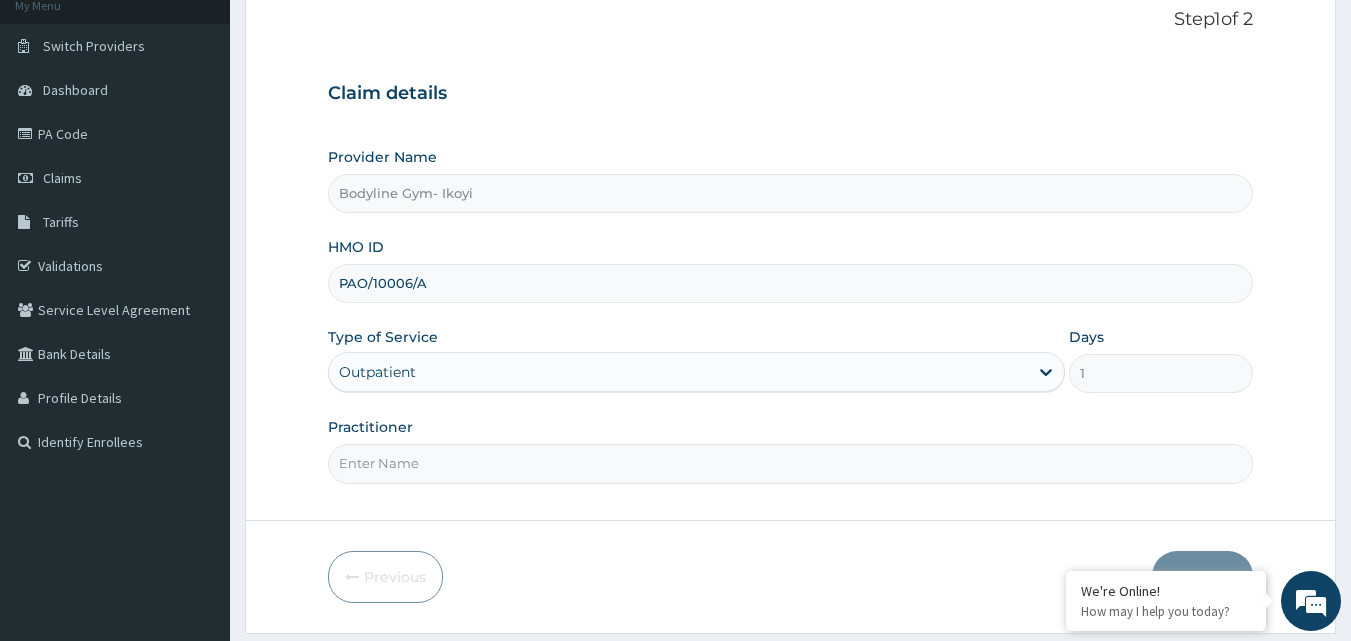 scroll, scrollTop: 187, scrollLeft: 0, axis: vertical 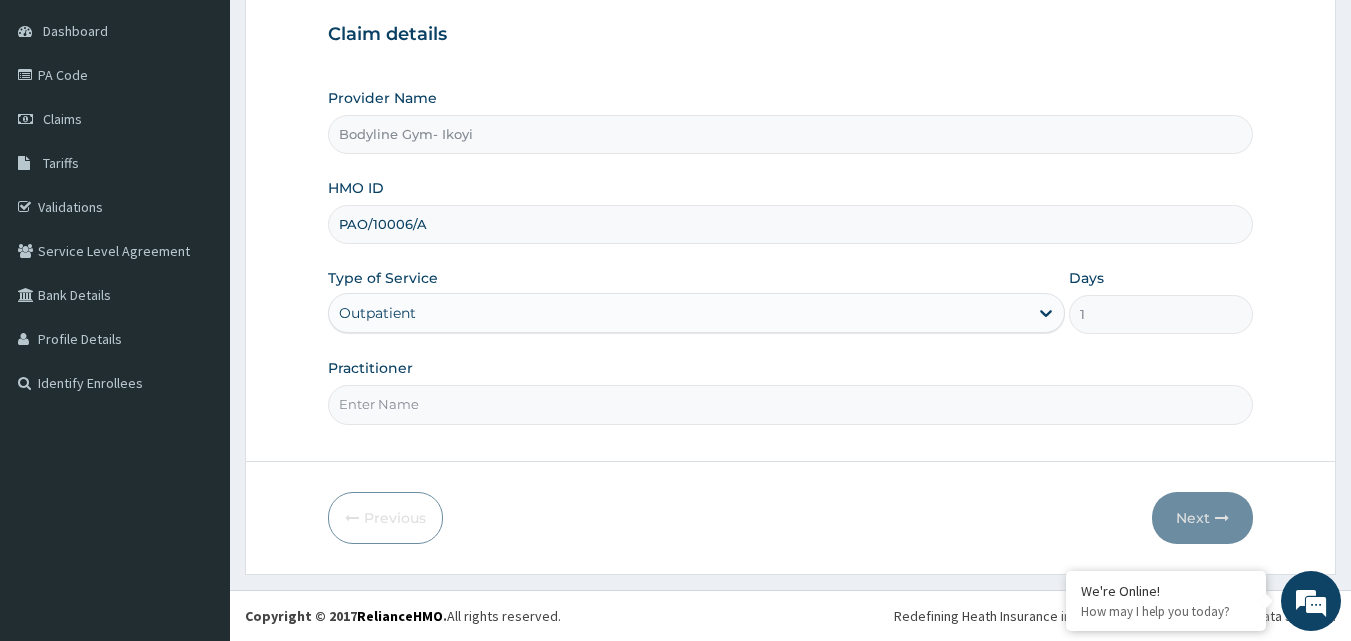 type on "PAO/10006/A" 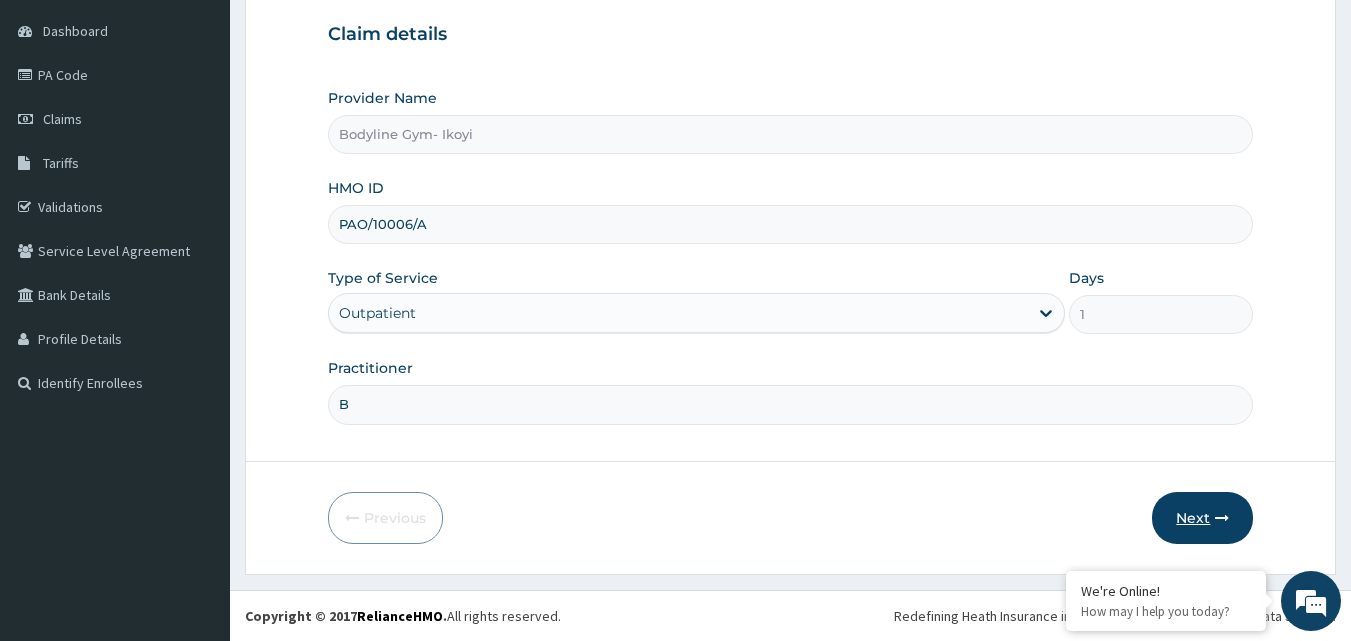 type on "B" 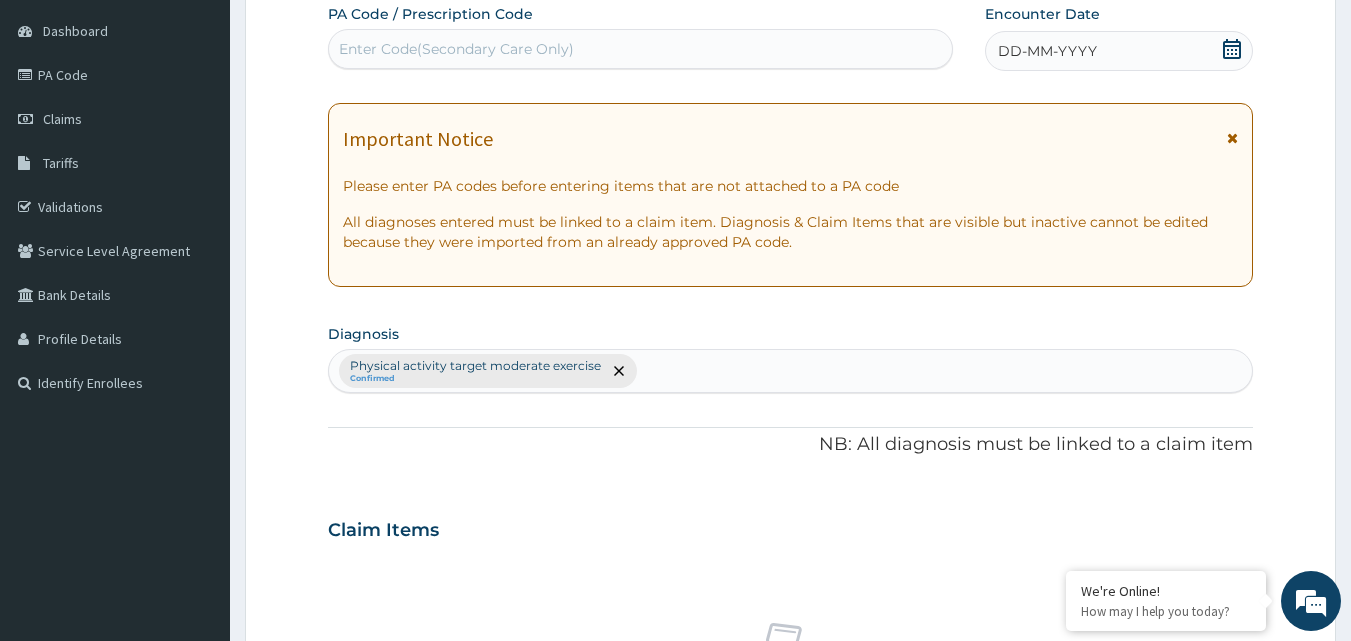 click on "DD-MM-YYYY" at bounding box center [1119, 51] 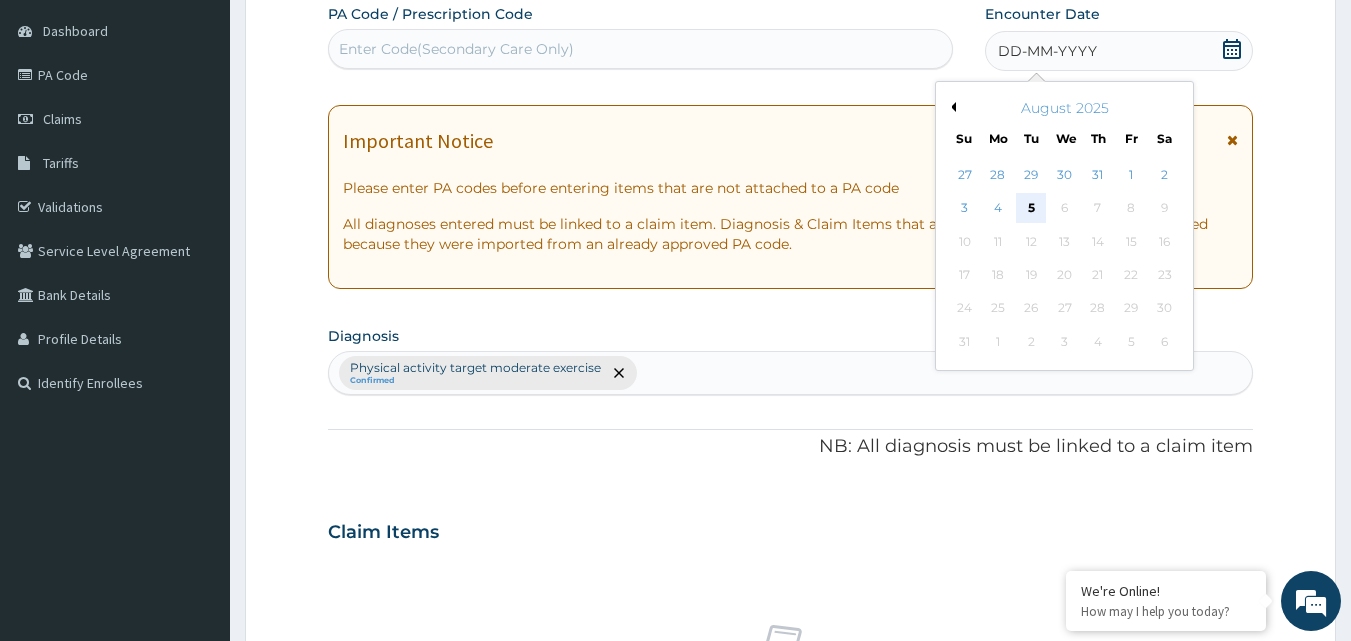 click on "5" at bounding box center (1032, 209) 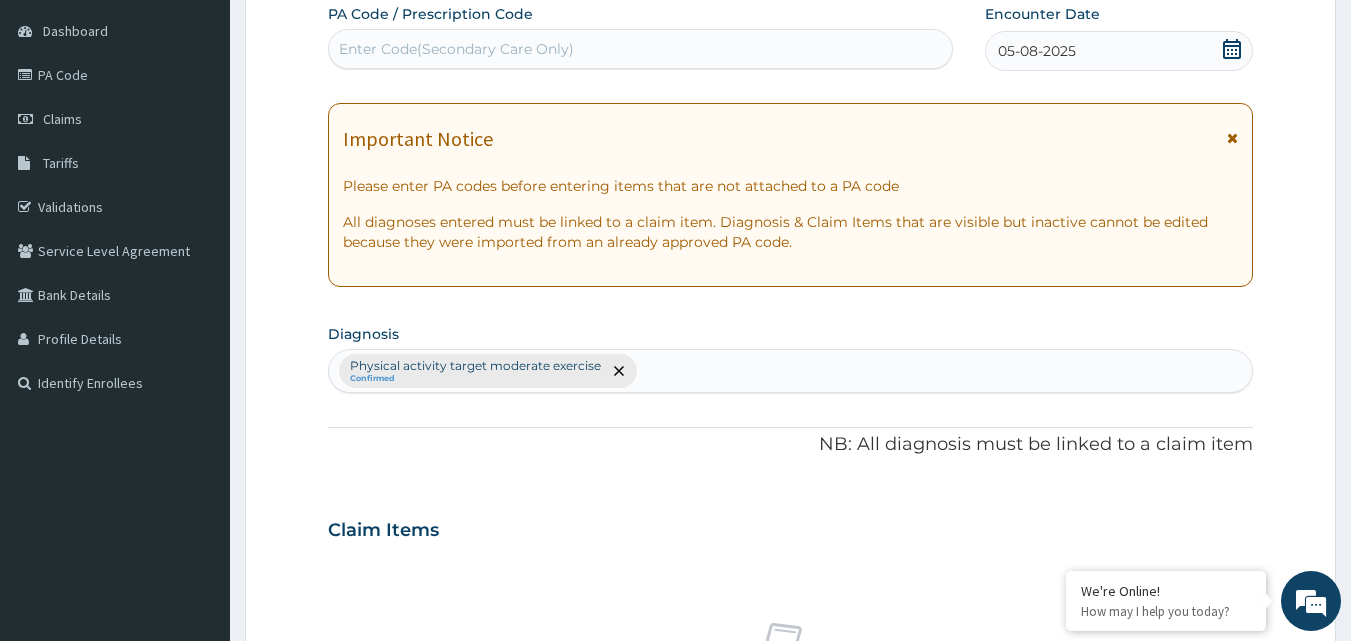 click on "Enter Code(Secondary Care Only)" at bounding box center (641, 49) 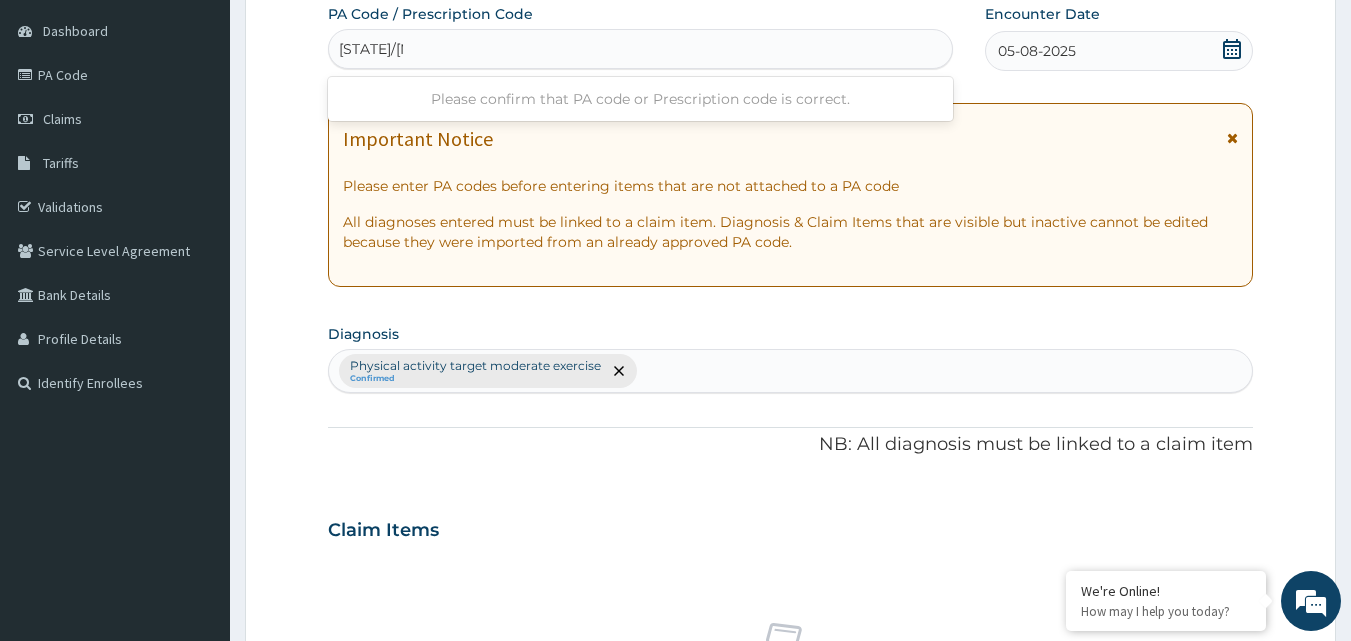 type on "PA/76312B" 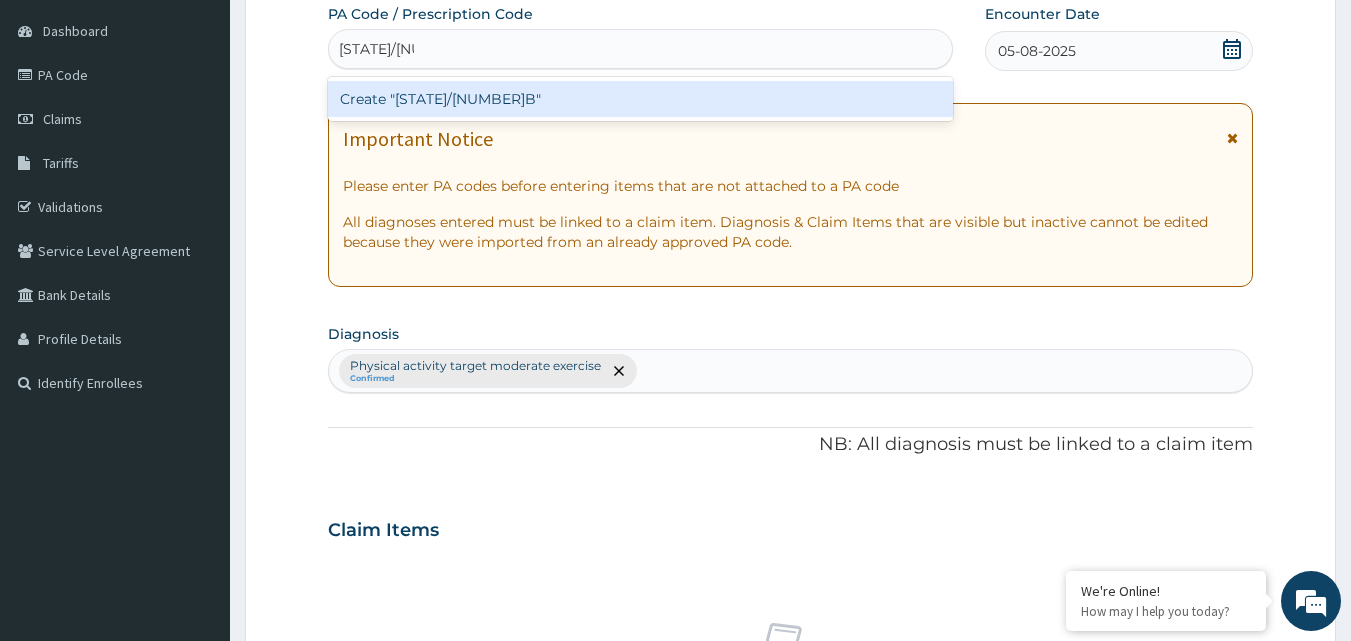 click on "Create "PA/76312B"" at bounding box center (641, 99) 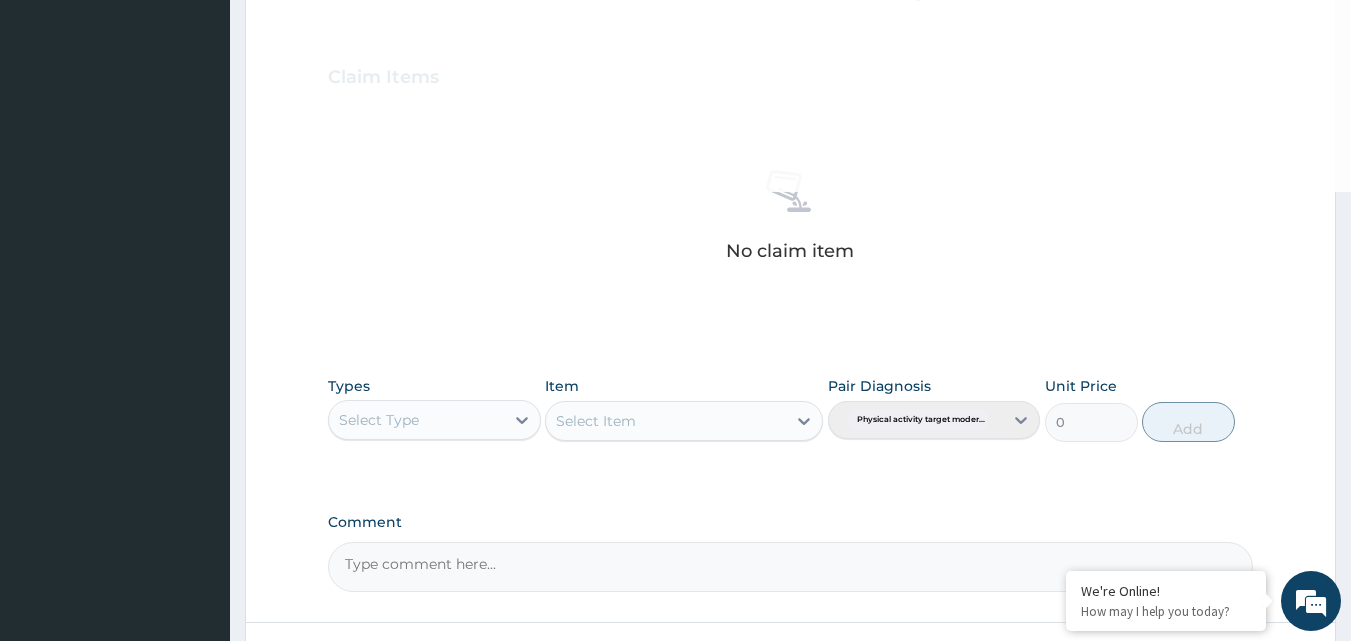scroll, scrollTop: 687, scrollLeft: 0, axis: vertical 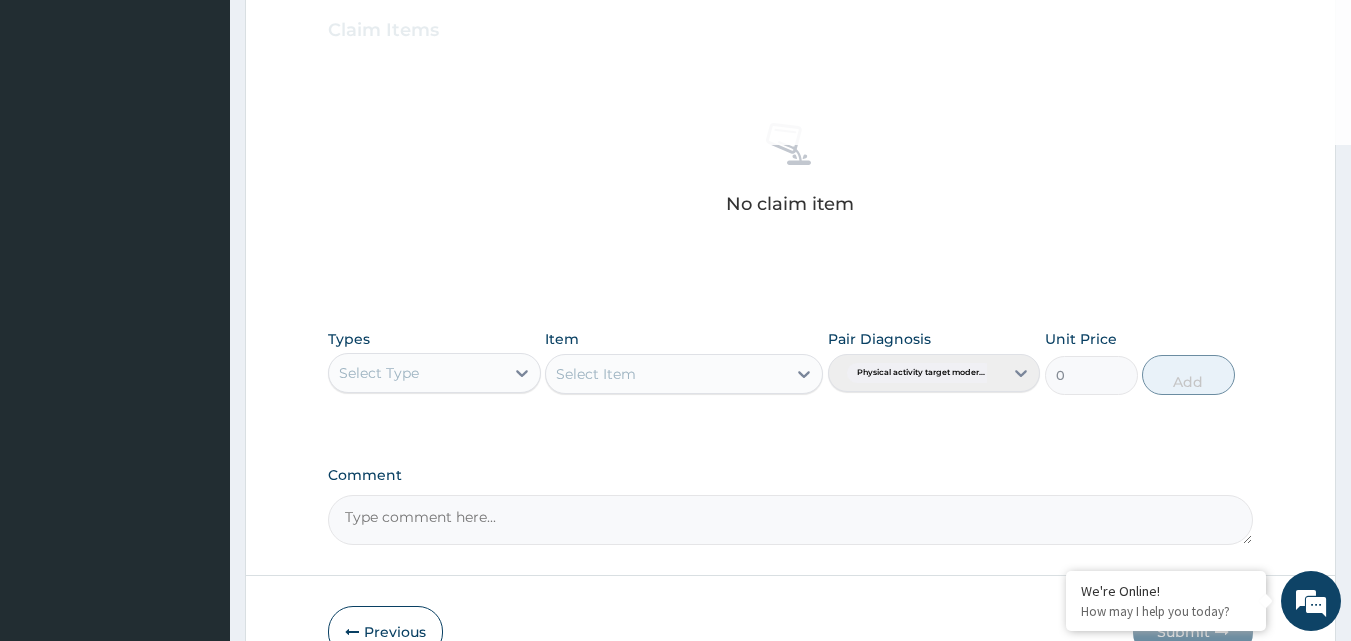 click on "Select Type" at bounding box center [416, 373] 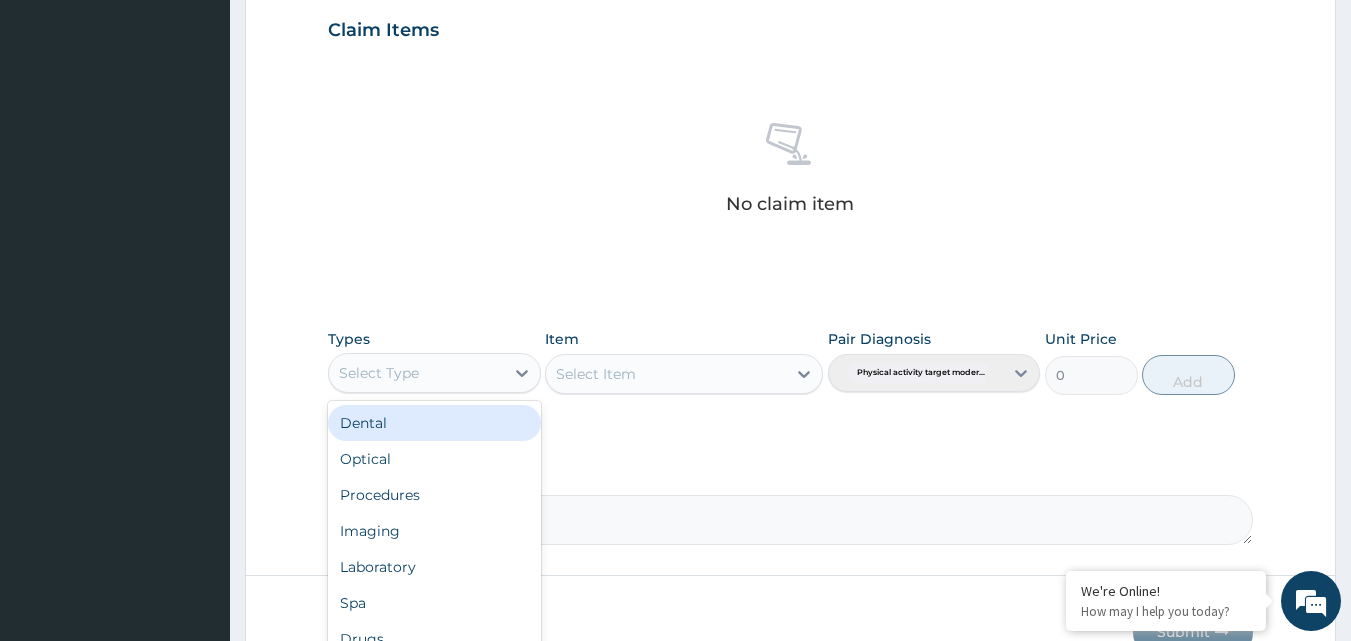 type on "G" 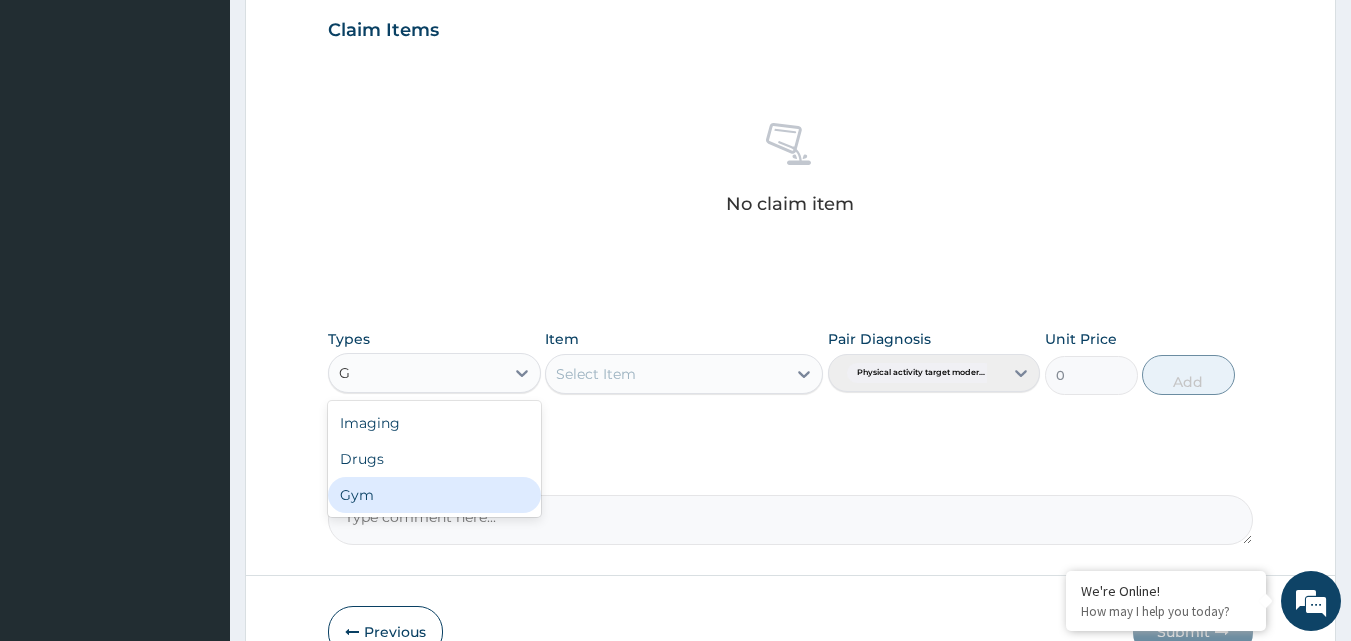 click on "Gym" at bounding box center (434, 495) 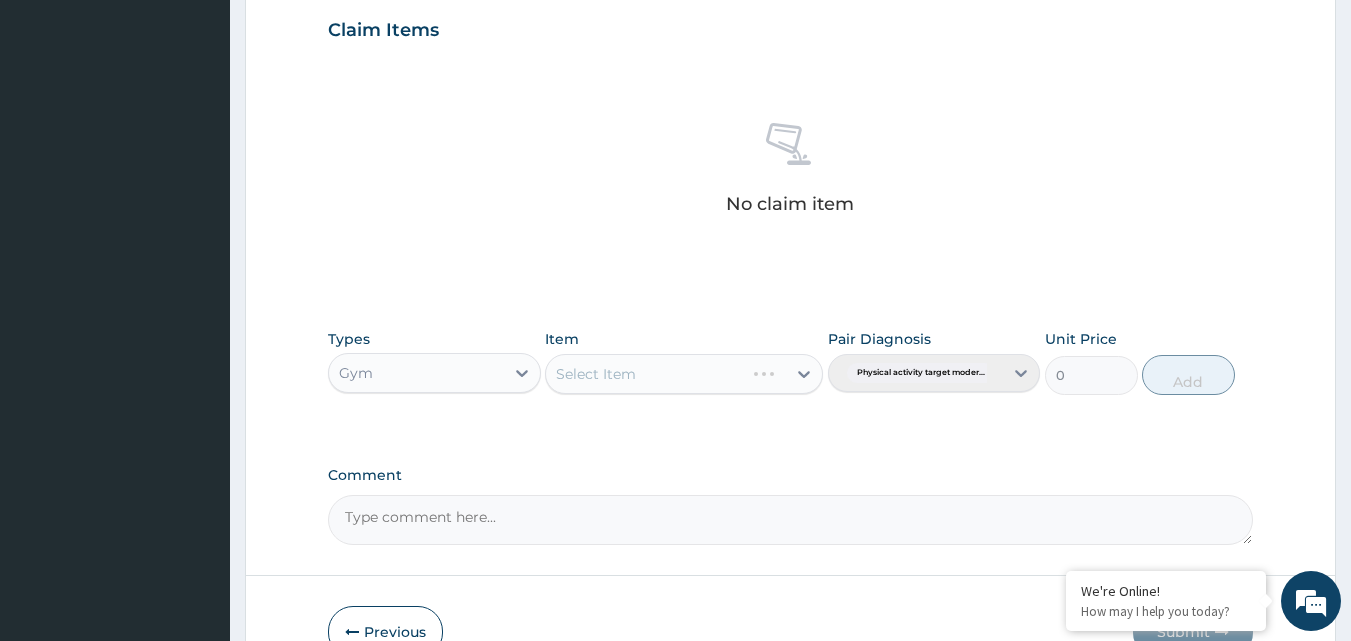 click on "Select Item" at bounding box center [684, 374] 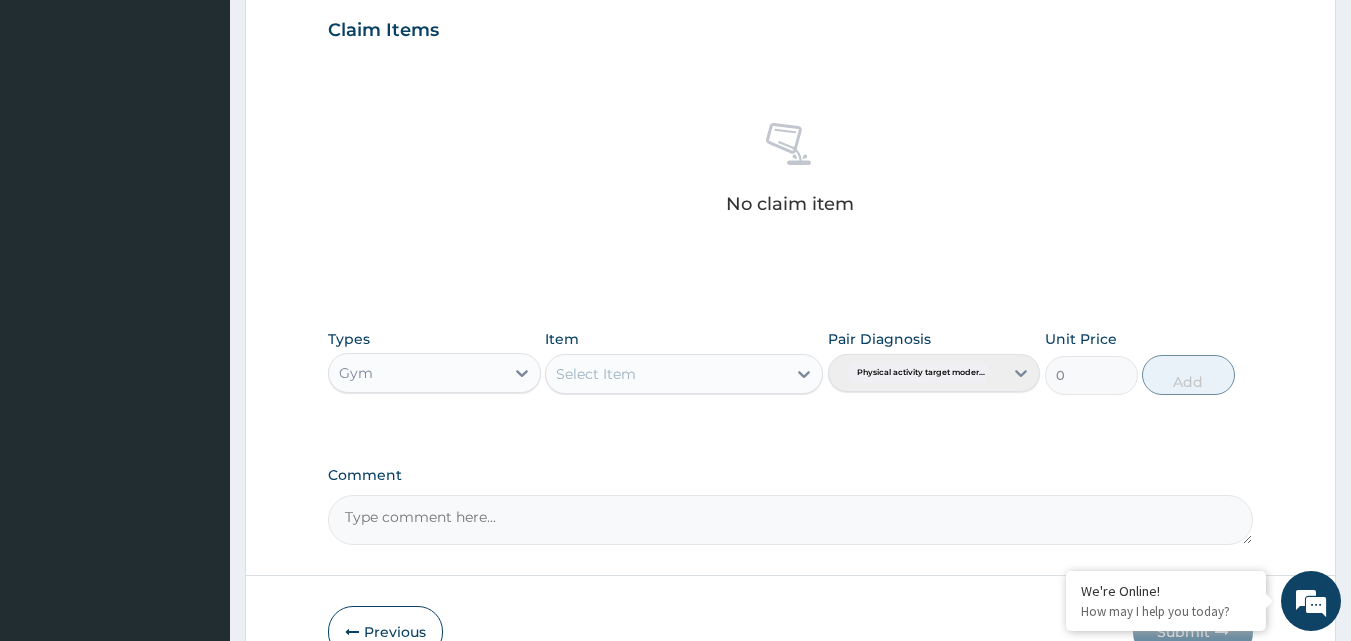 click on "Select Item" at bounding box center (596, 374) 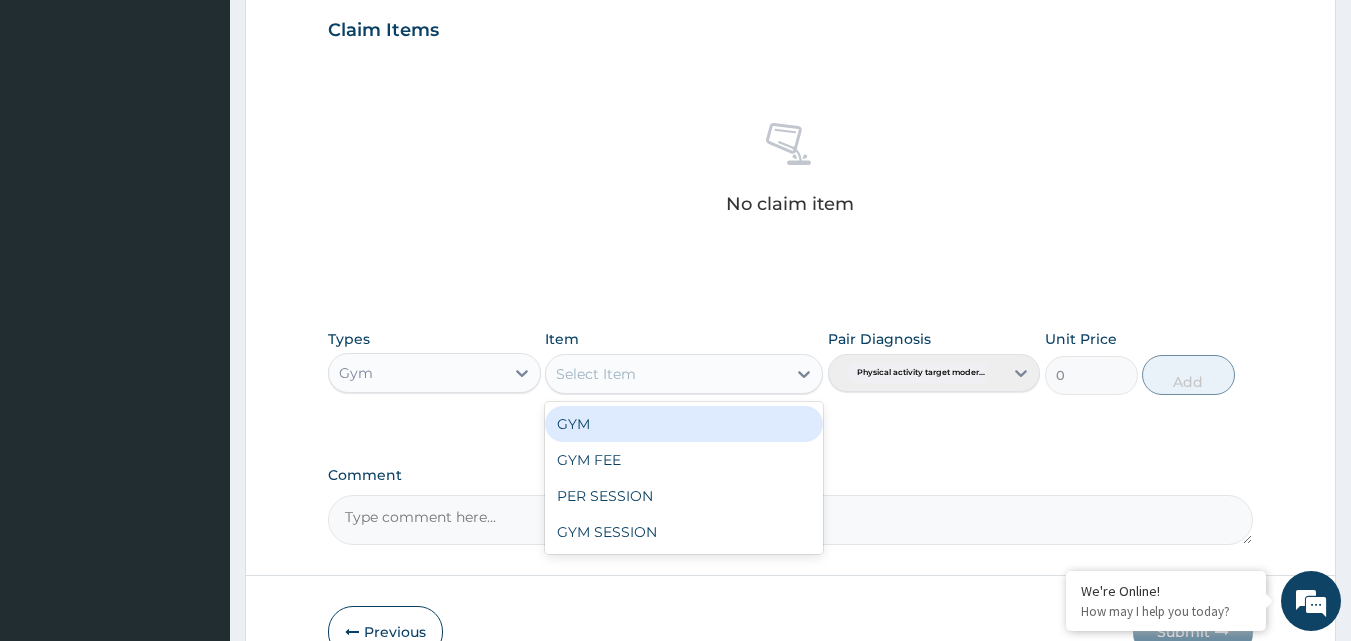click on "GYM" at bounding box center [684, 424] 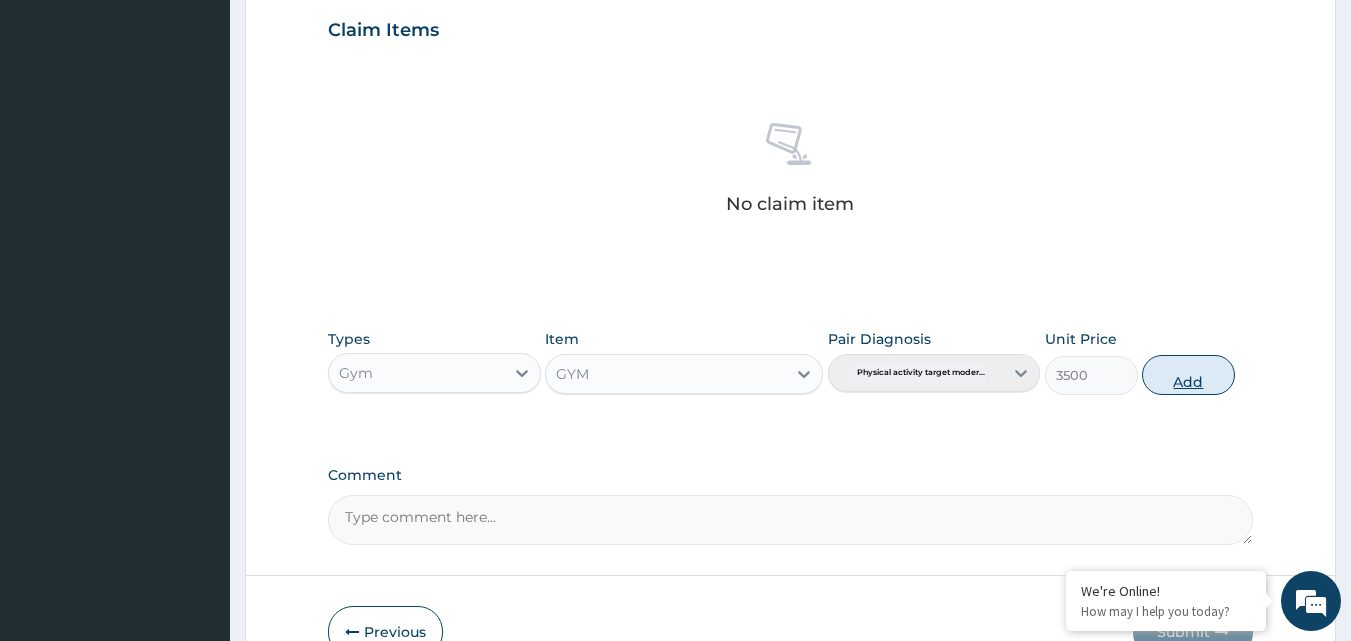 click on "Add" at bounding box center [1188, 375] 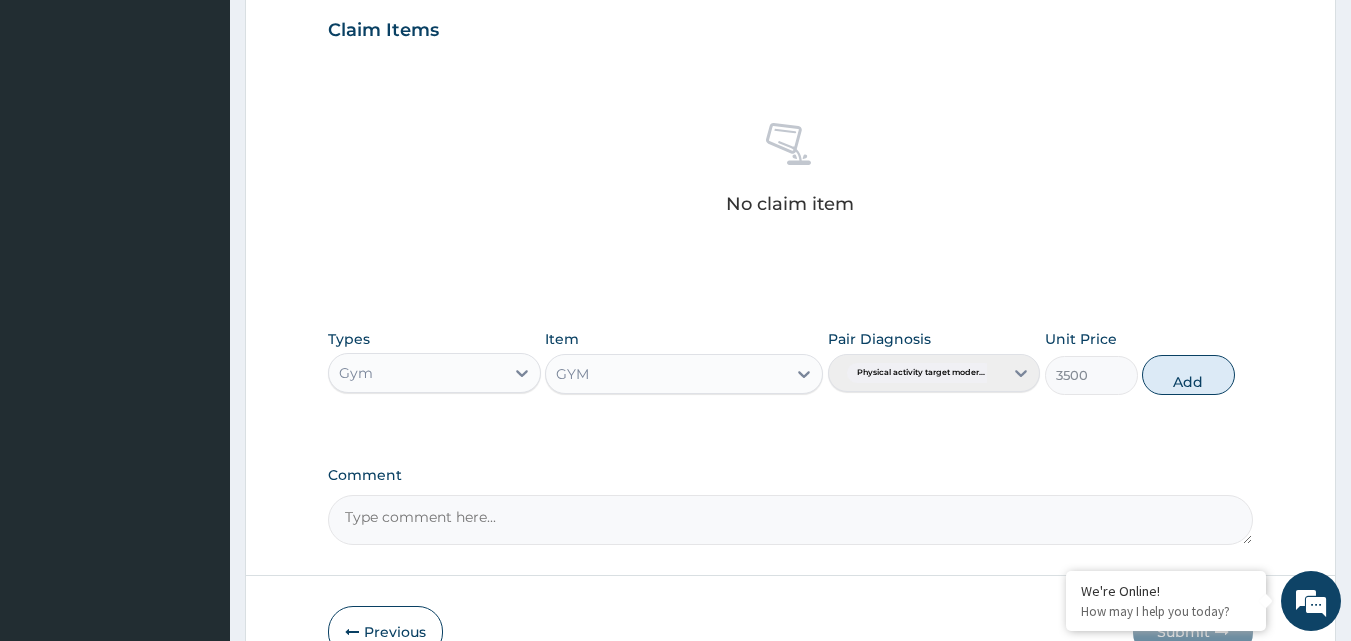 type on "0" 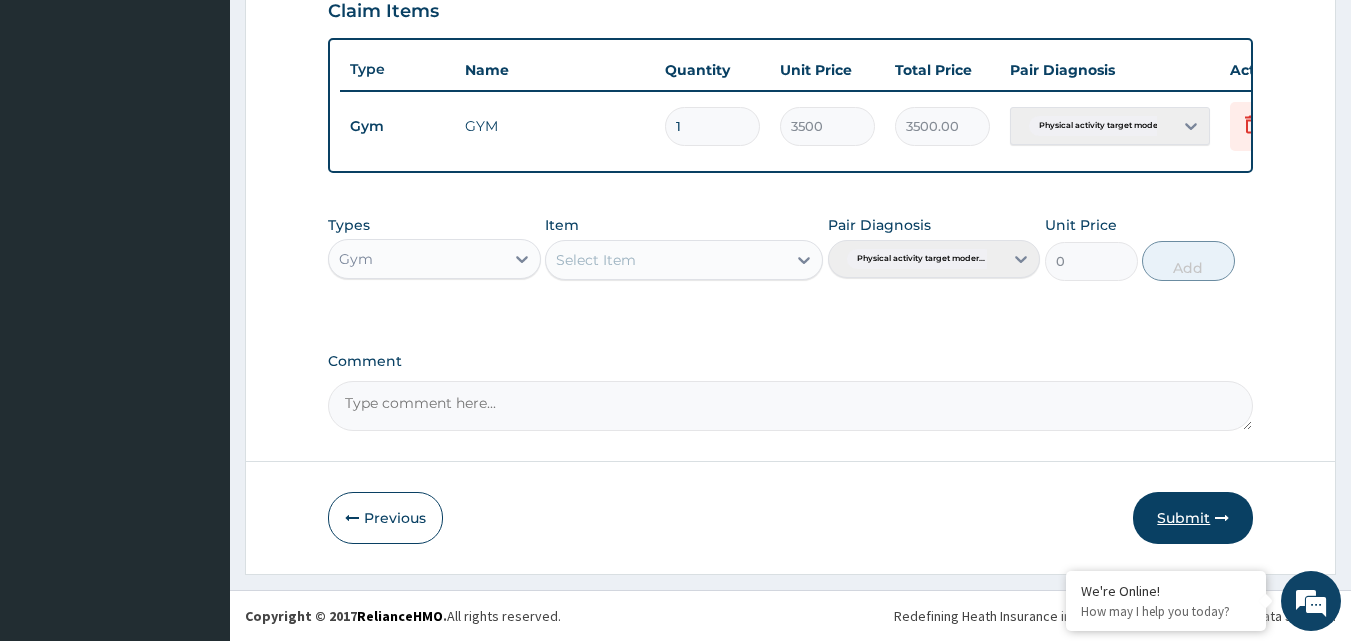 click at bounding box center [1222, 518] 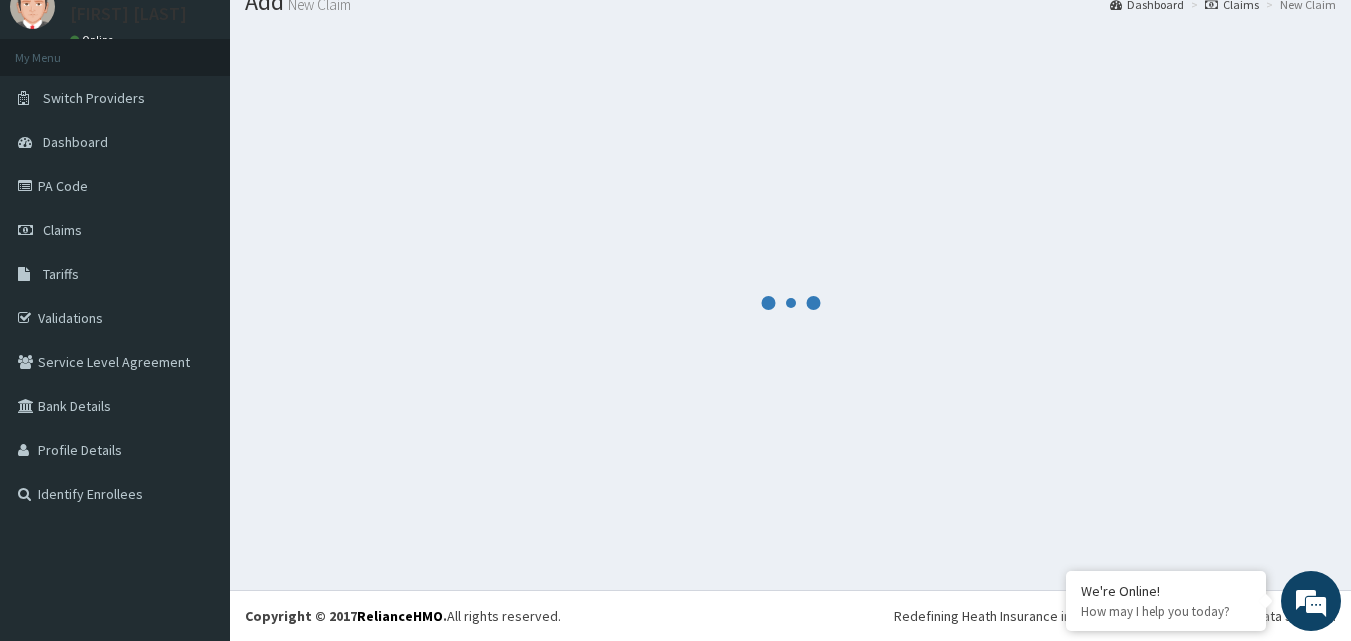 scroll, scrollTop: 721, scrollLeft: 0, axis: vertical 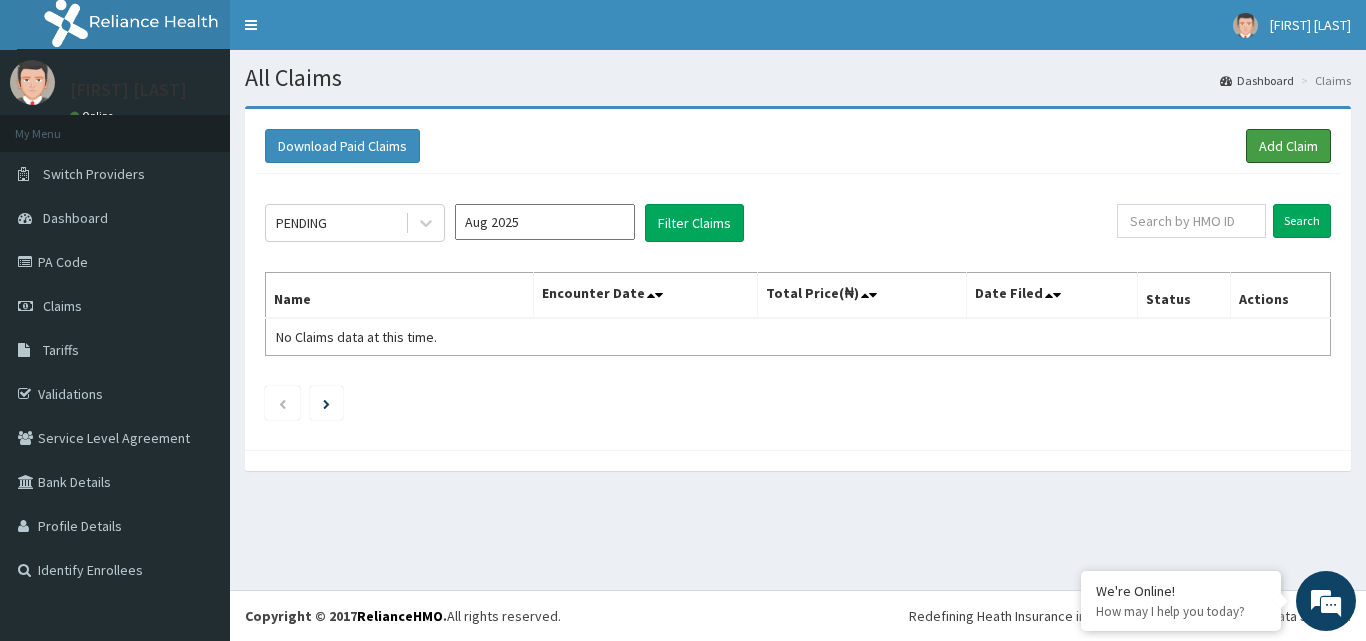 click on "Add Claim" at bounding box center [1288, 146] 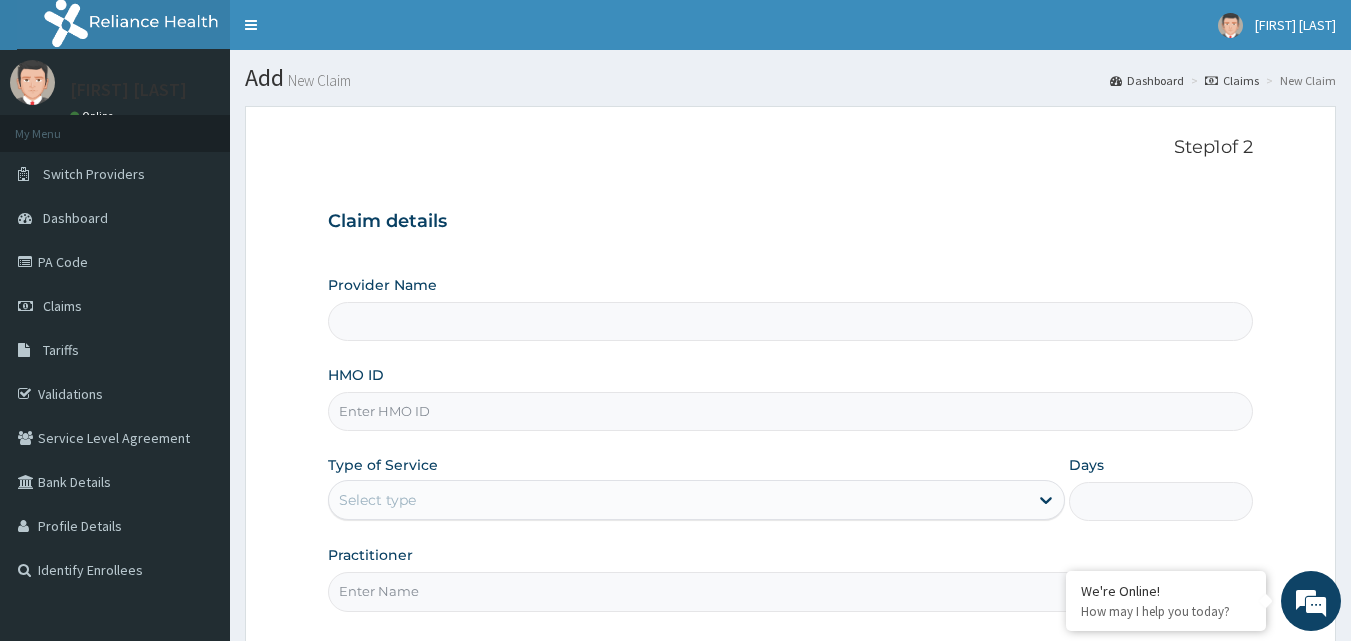 scroll, scrollTop: 0, scrollLeft: 0, axis: both 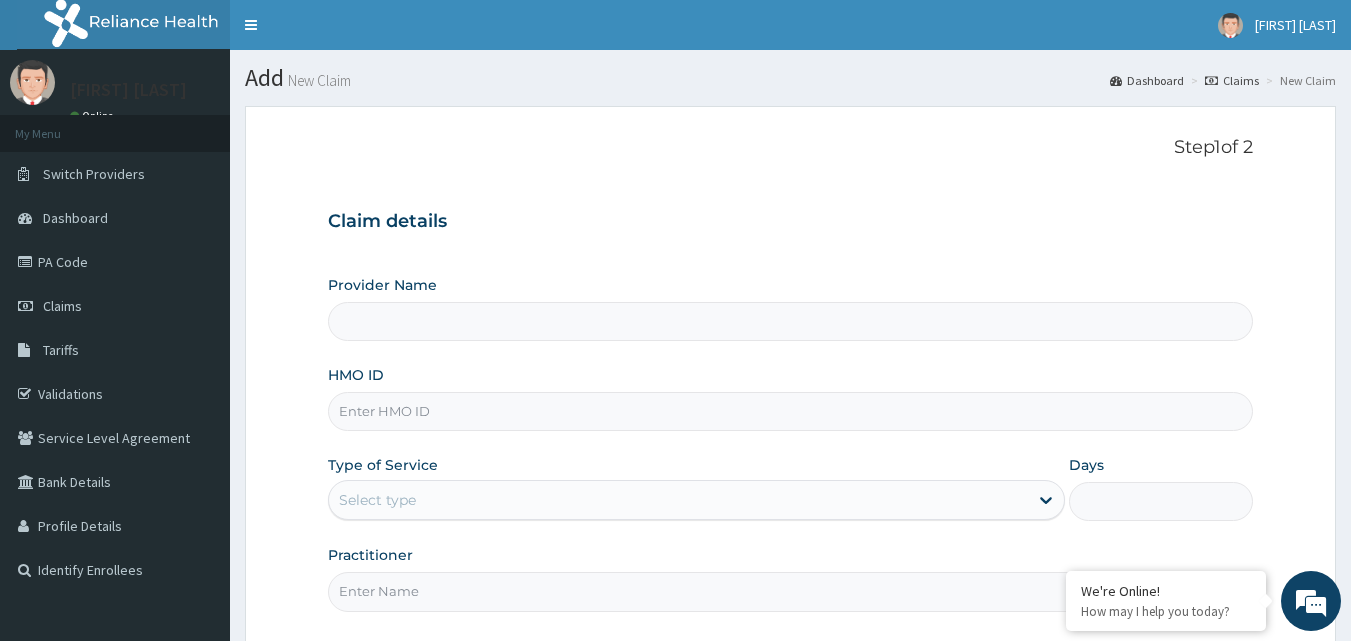 type on "Bodyline Gym- Ikoyi" 